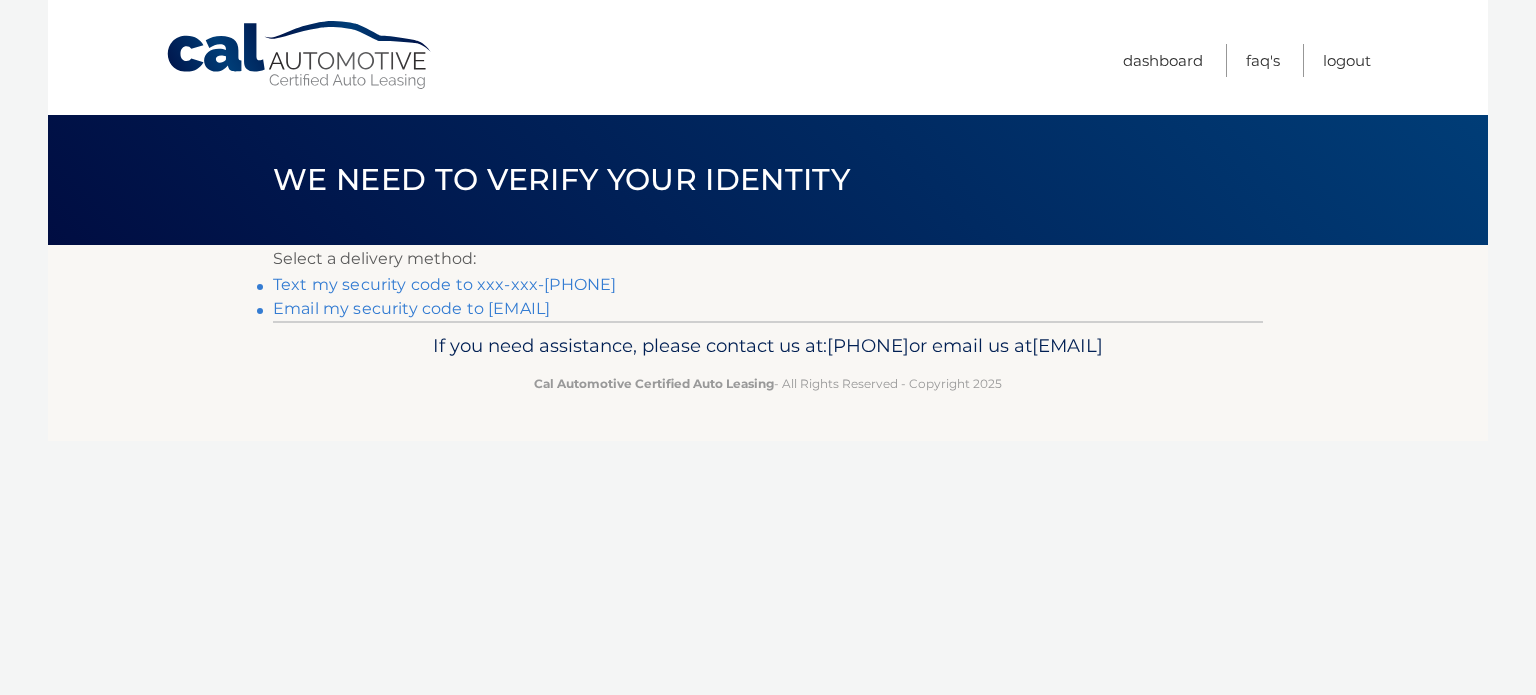 scroll, scrollTop: 0, scrollLeft: 0, axis: both 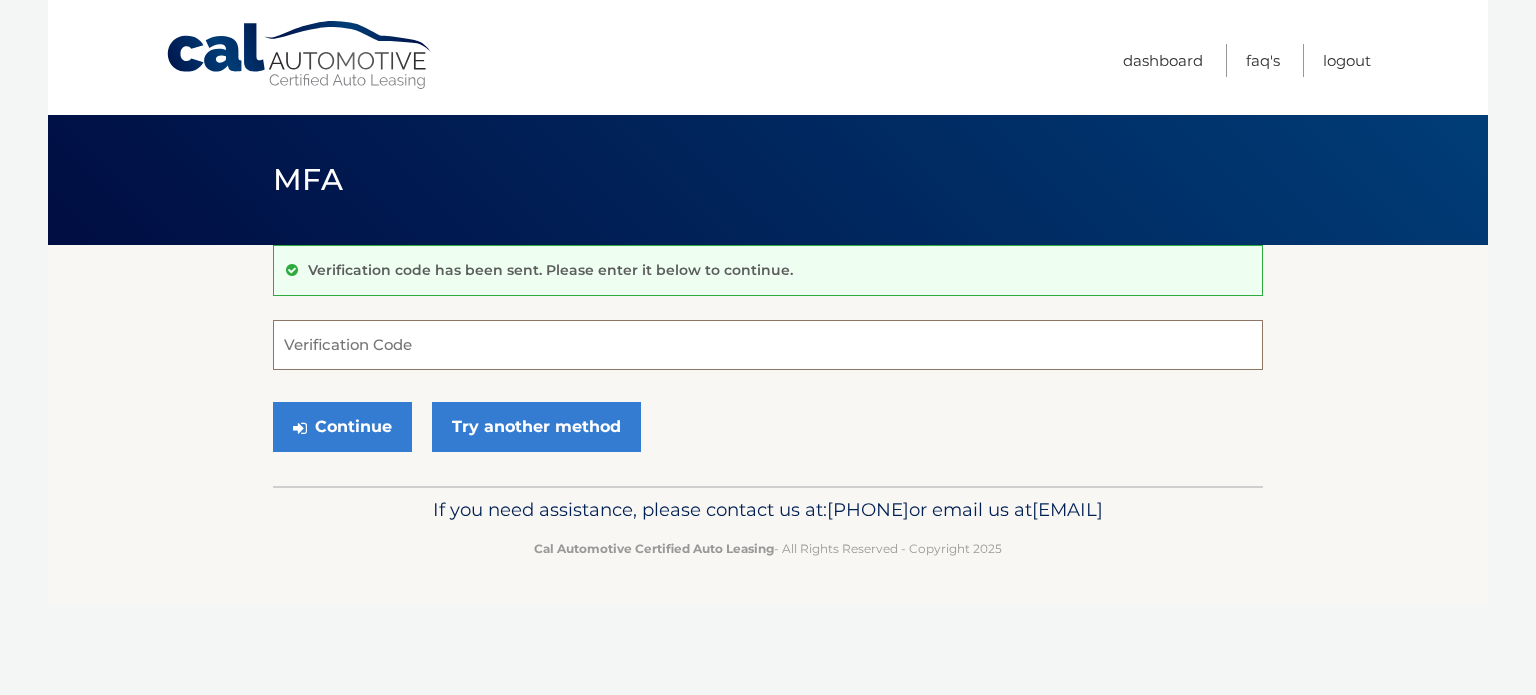 click on "Verification Code" at bounding box center [768, 345] 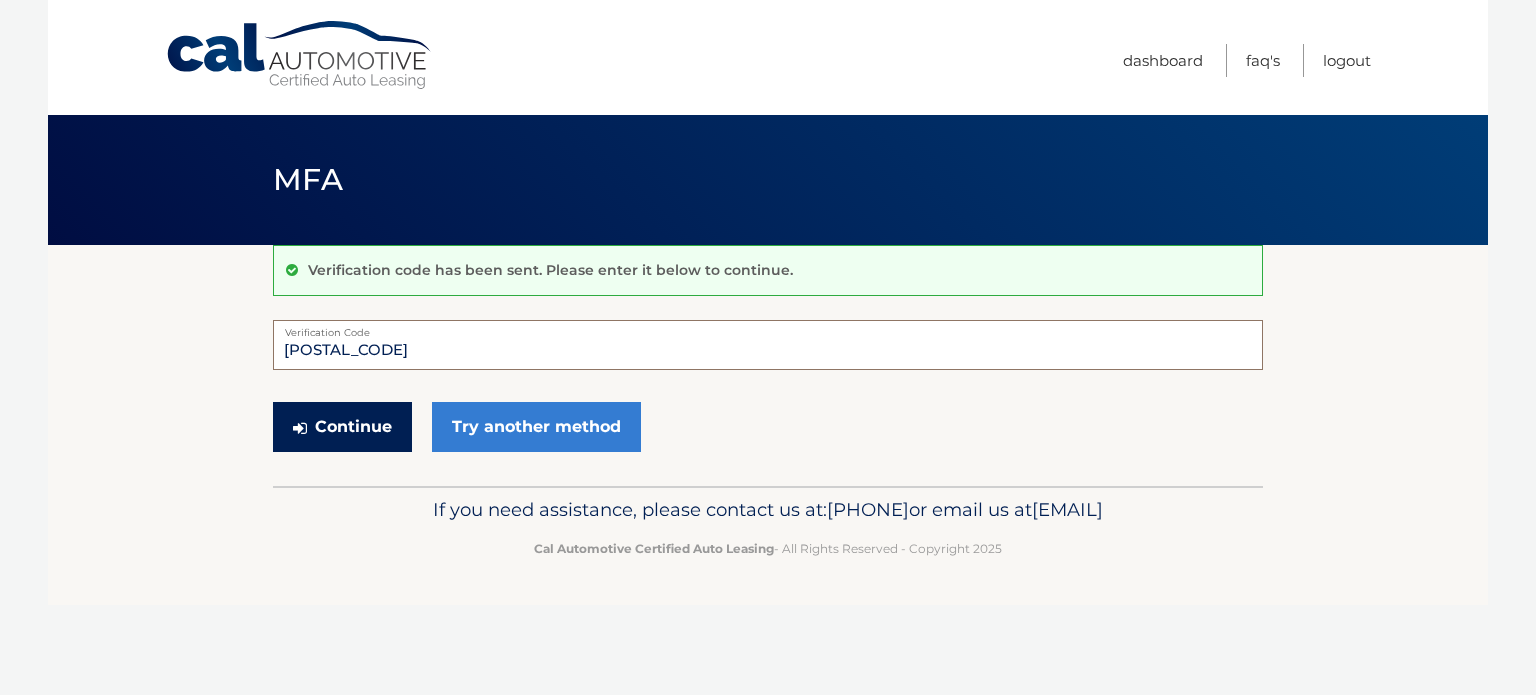 type on "957406" 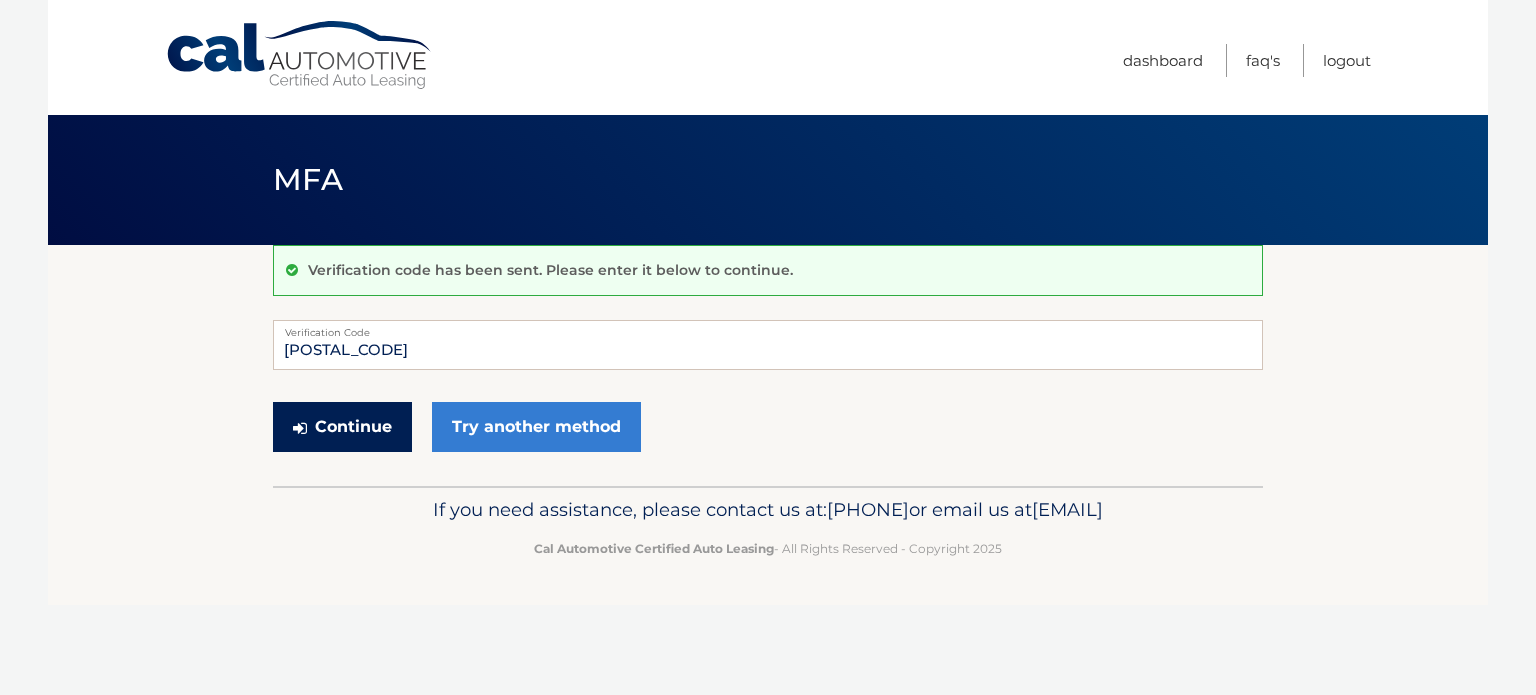 click on "Continue" at bounding box center (342, 427) 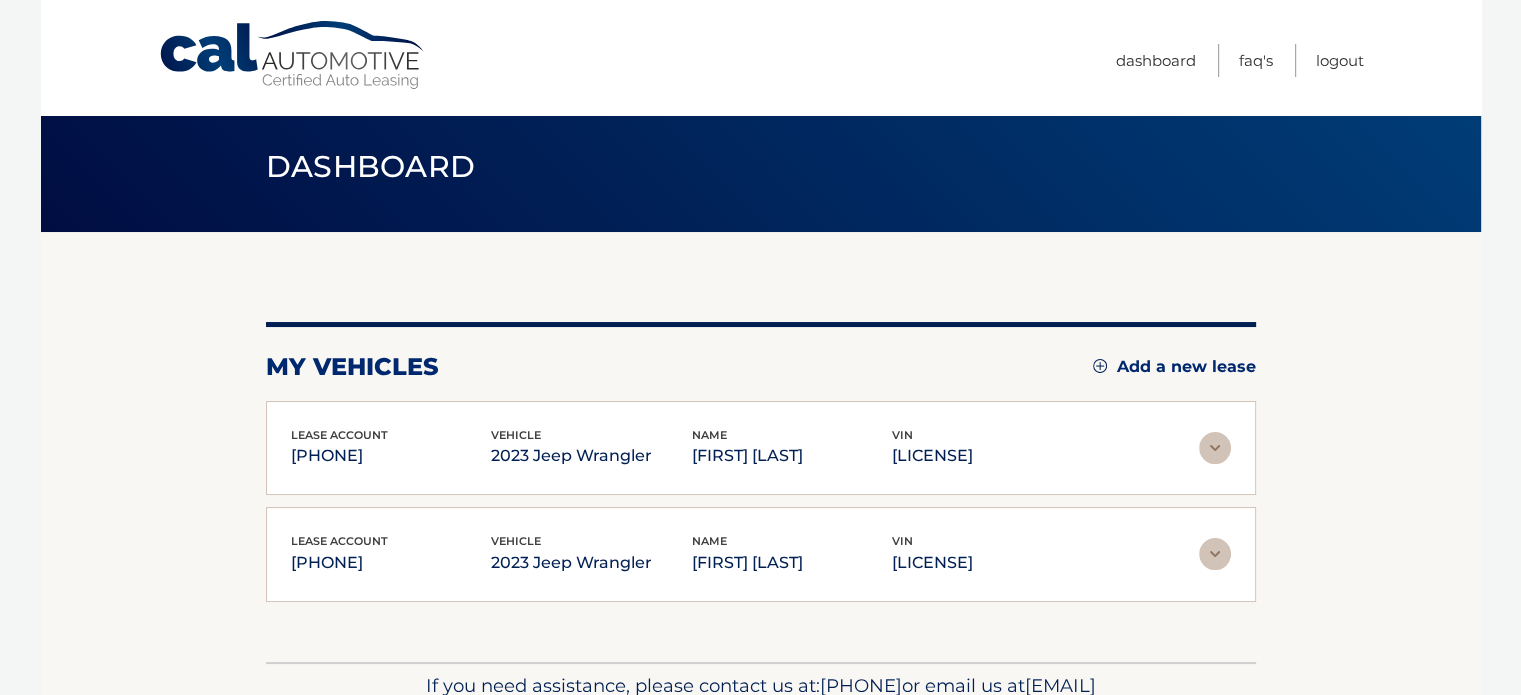 scroll, scrollTop: 128, scrollLeft: 0, axis: vertical 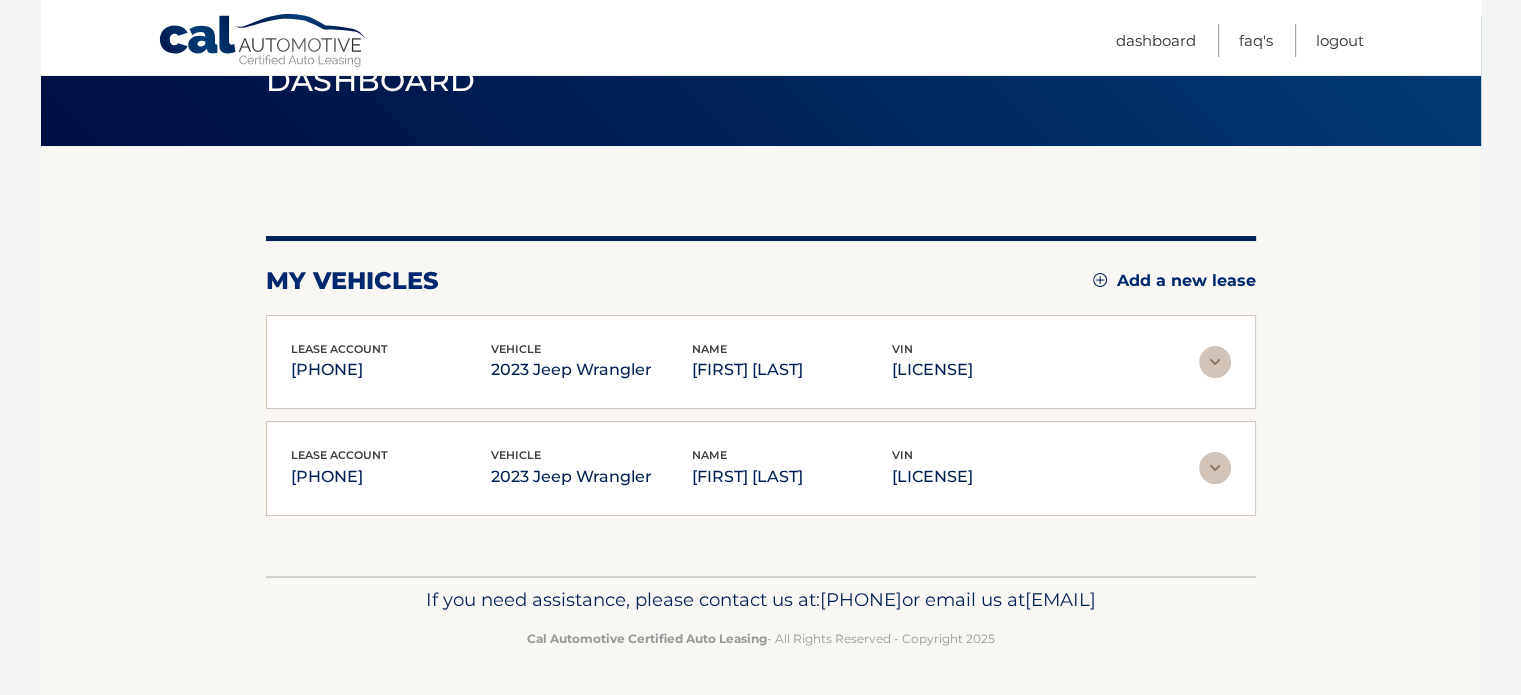 click at bounding box center [1215, 362] 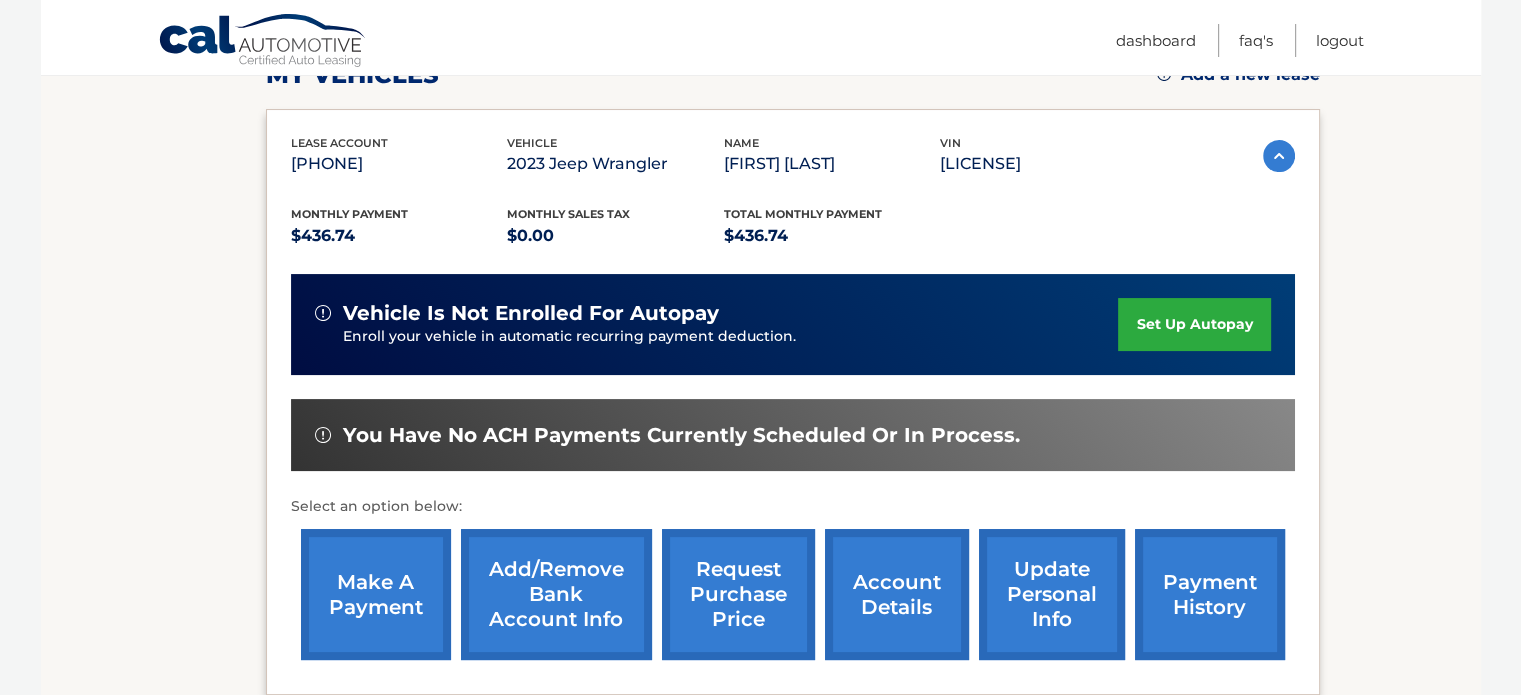 scroll, scrollTop: 428, scrollLeft: 0, axis: vertical 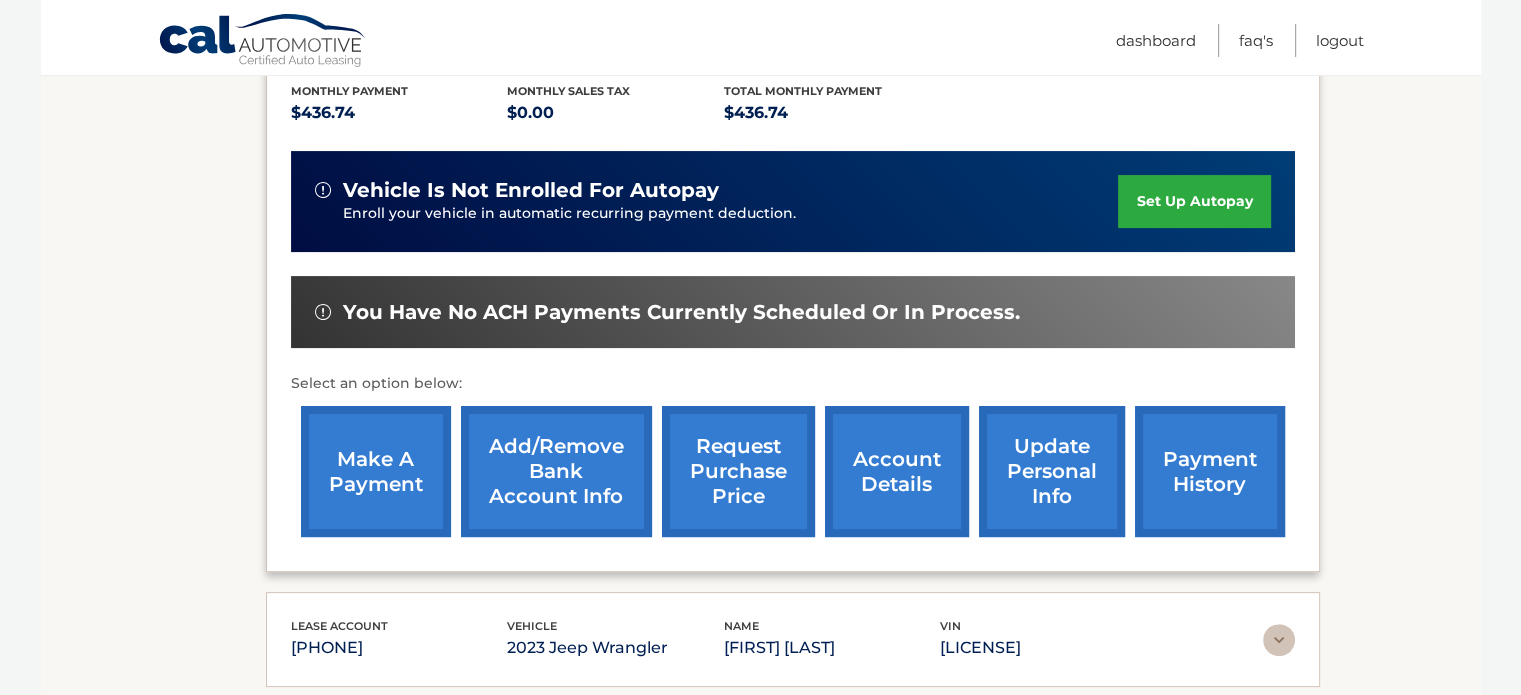 click on "make a payment" at bounding box center (376, 471) 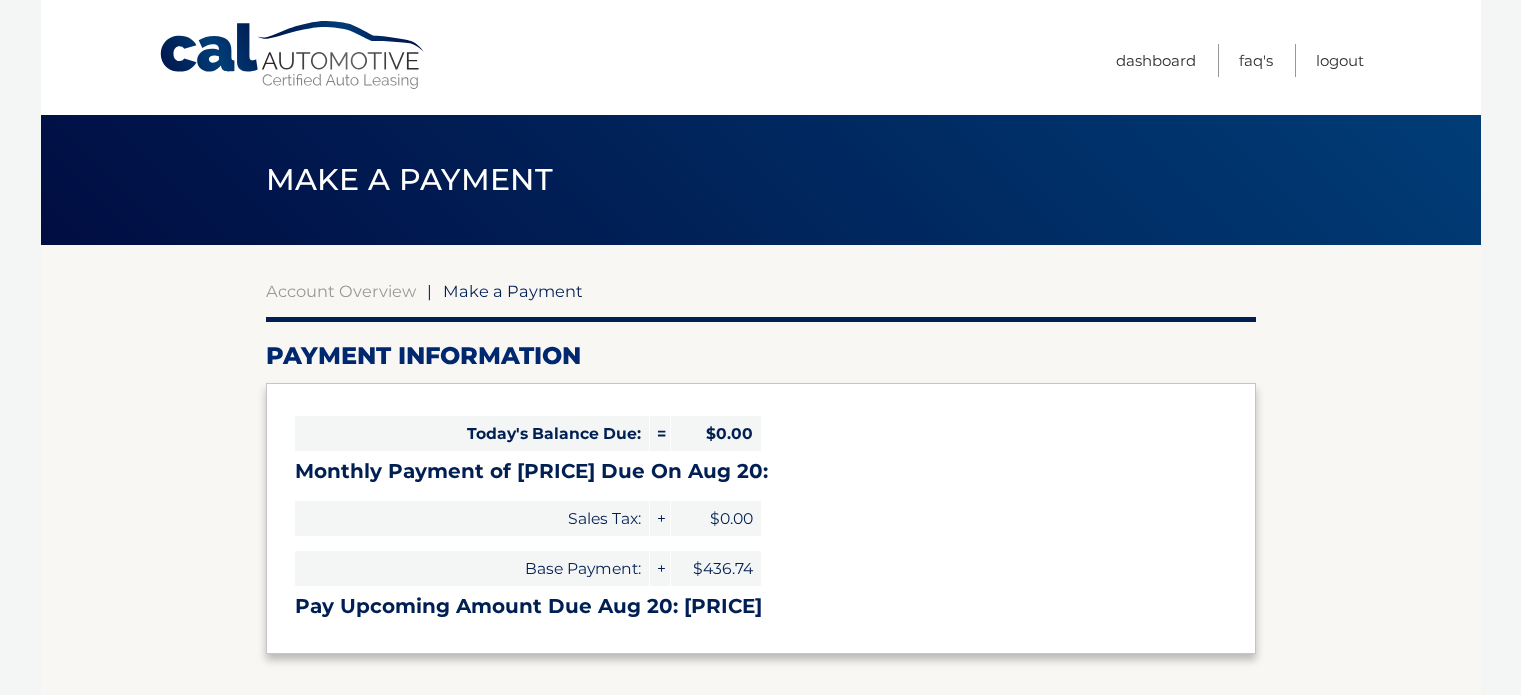 select on "OTc1NWVmYzUtZmQxZi00NDk4LThjOTItYzc5ZDA1ZDgwMmI1" 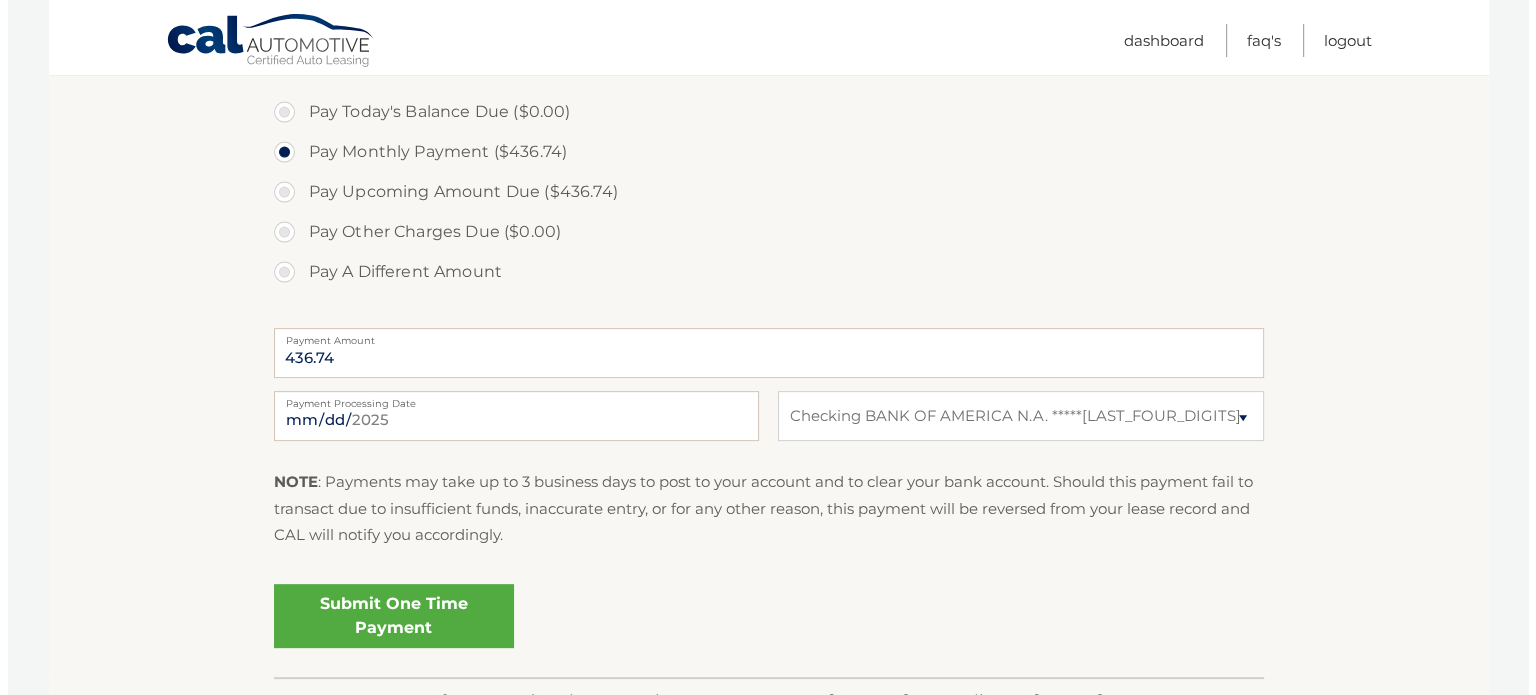 scroll, scrollTop: 732, scrollLeft: 0, axis: vertical 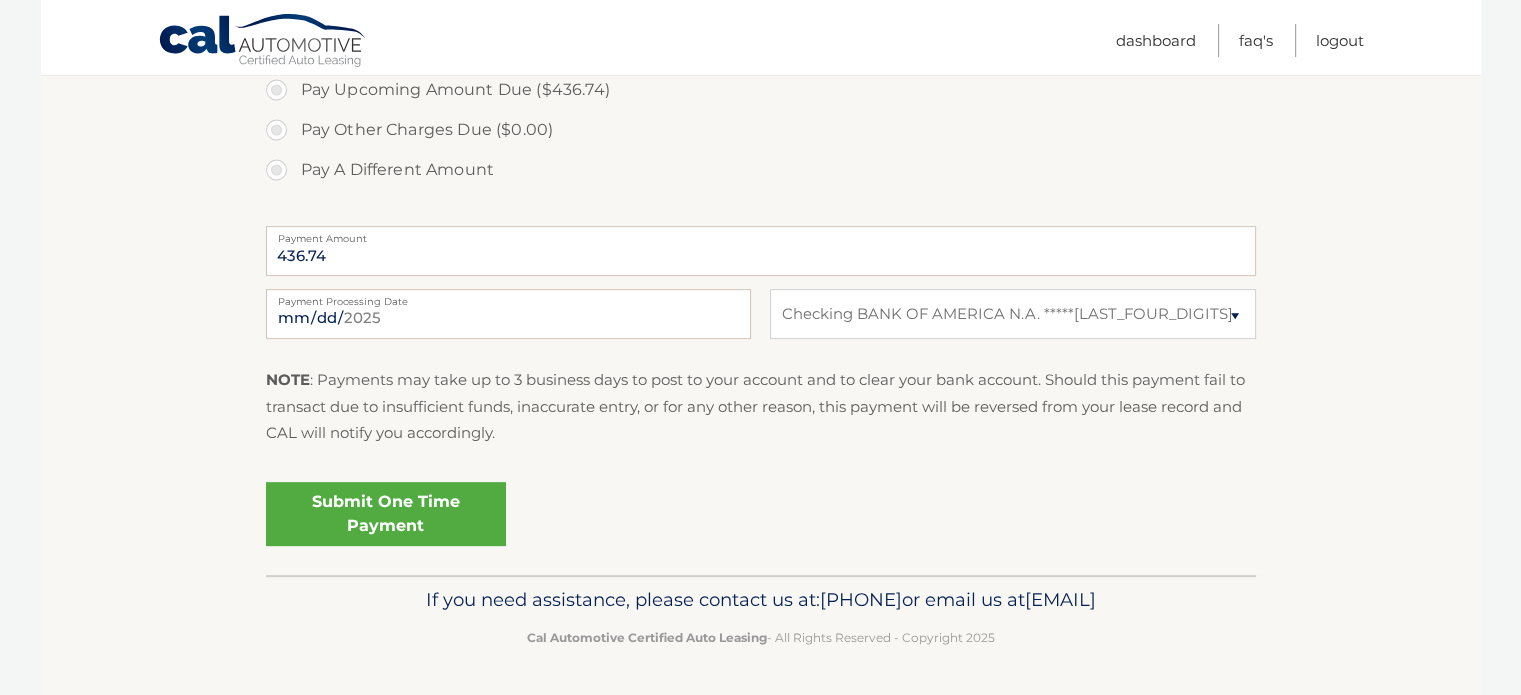 click on "Submit One Time Payment" at bounding box center (386, 514) 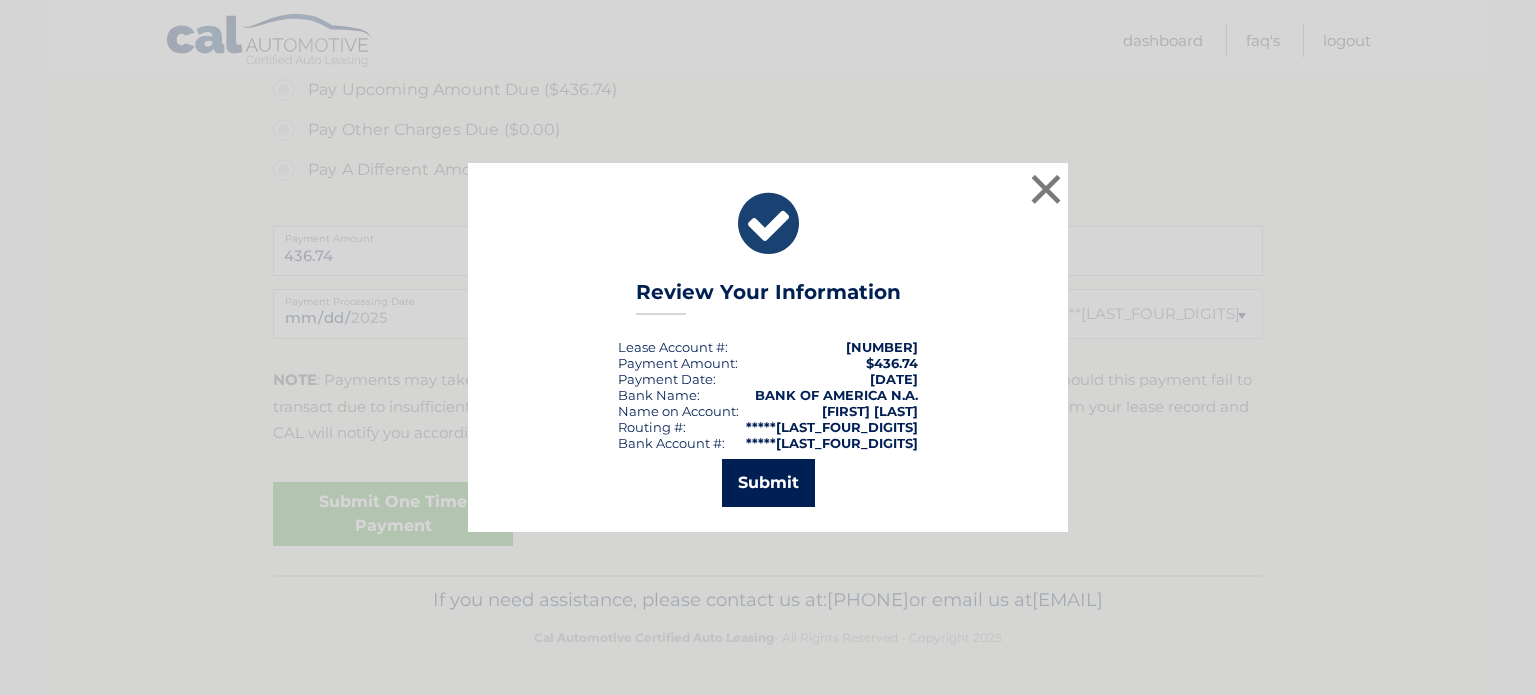 click on "Submit" at bounding box center [768, 483] 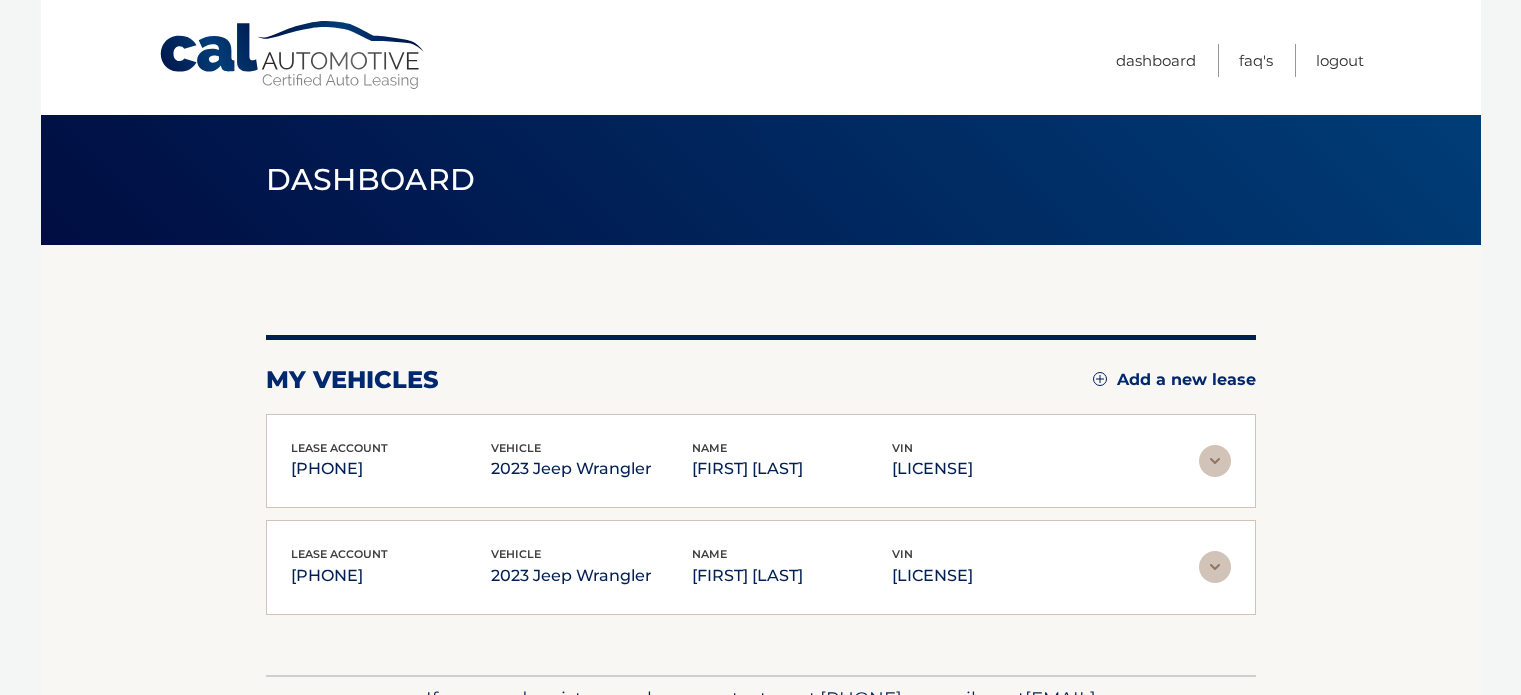scroll, scrollTop: 0, scrollLeft: 0, axis: both 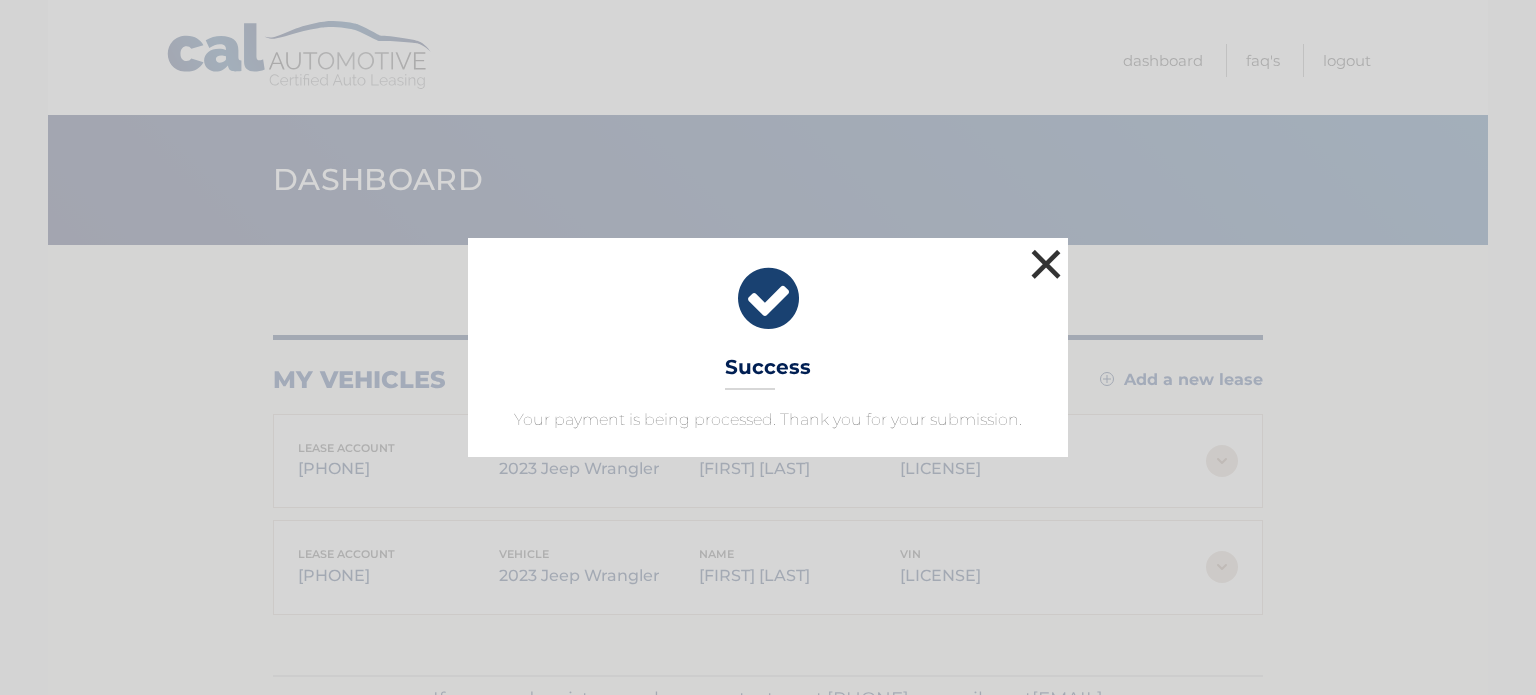 click on "×" at bounding box center [1046, 264] 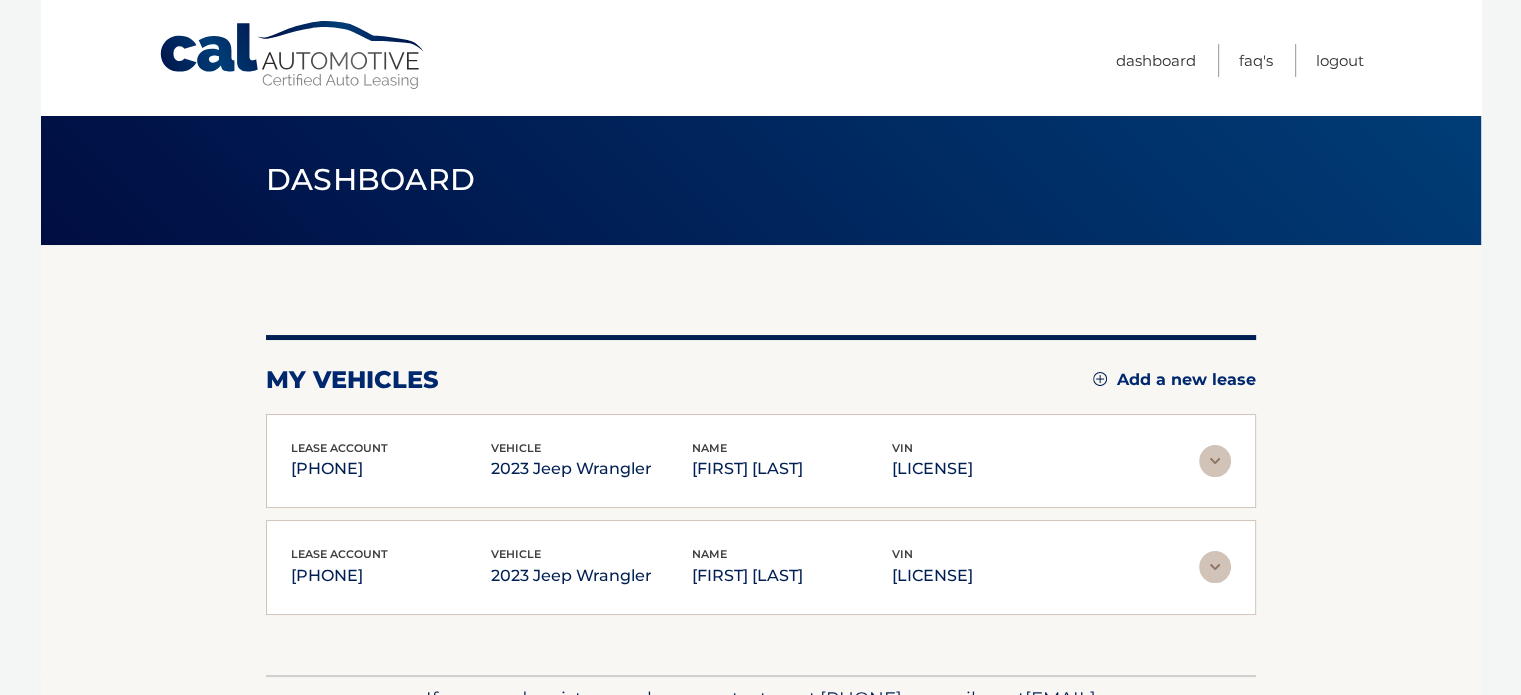 click at bounding box center (1215, 567) 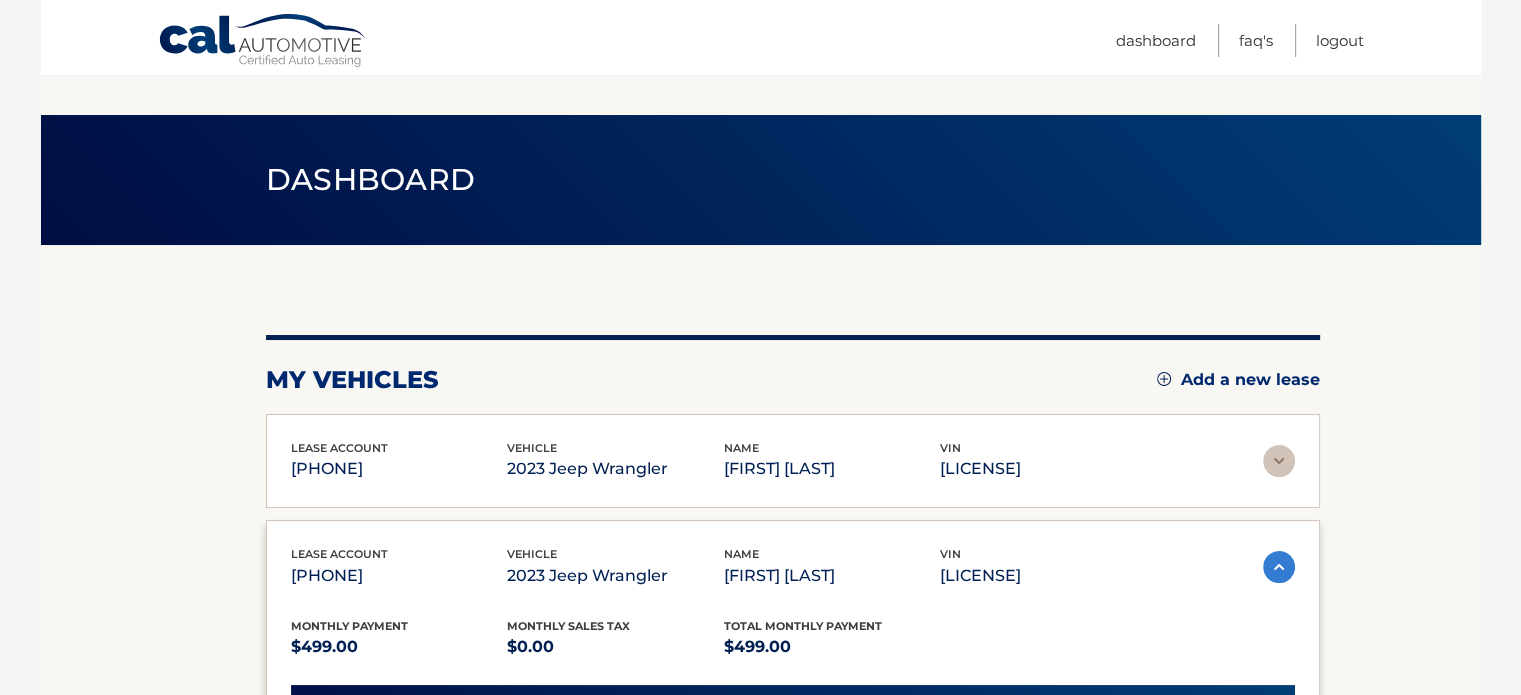 scroll, scrollTop: 400, scrollLeft: 0, axis: vertical 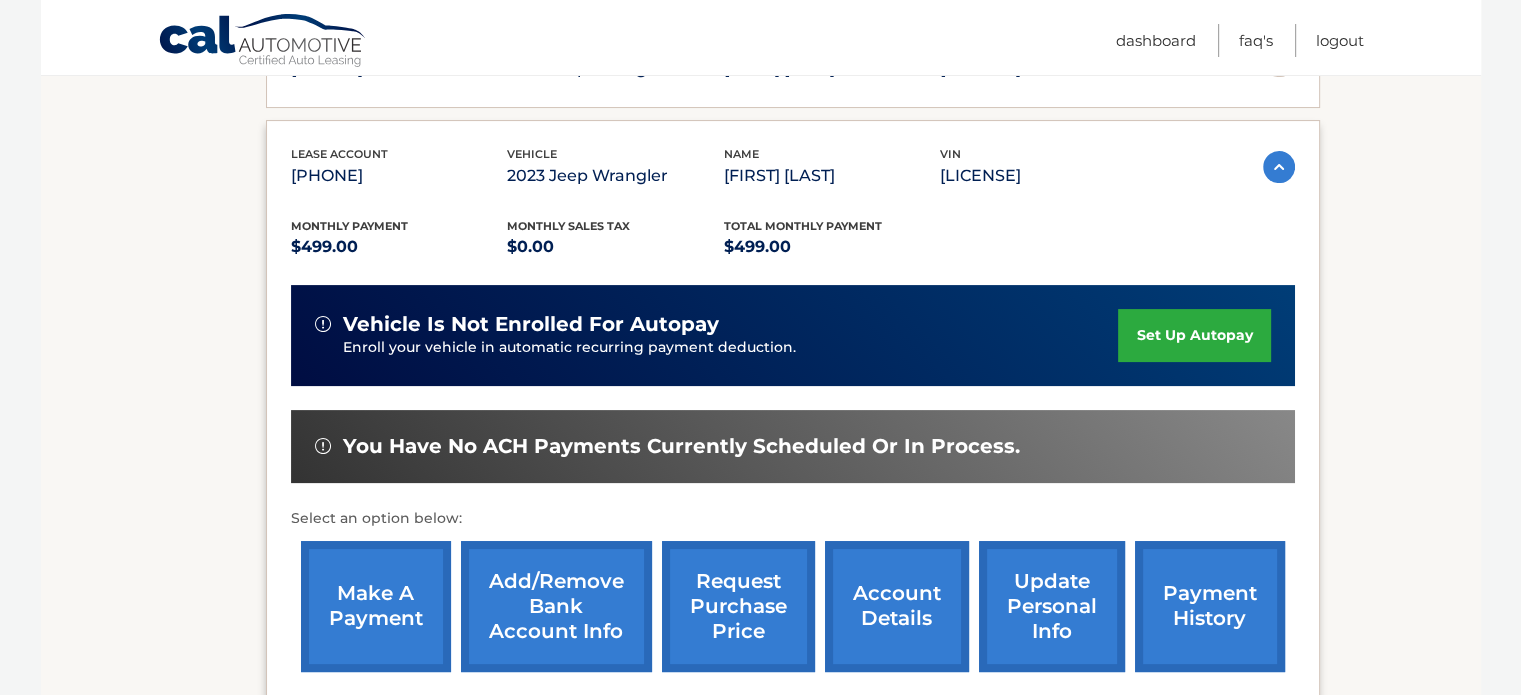 click on "make a payment" at bounding box center [376, 606] 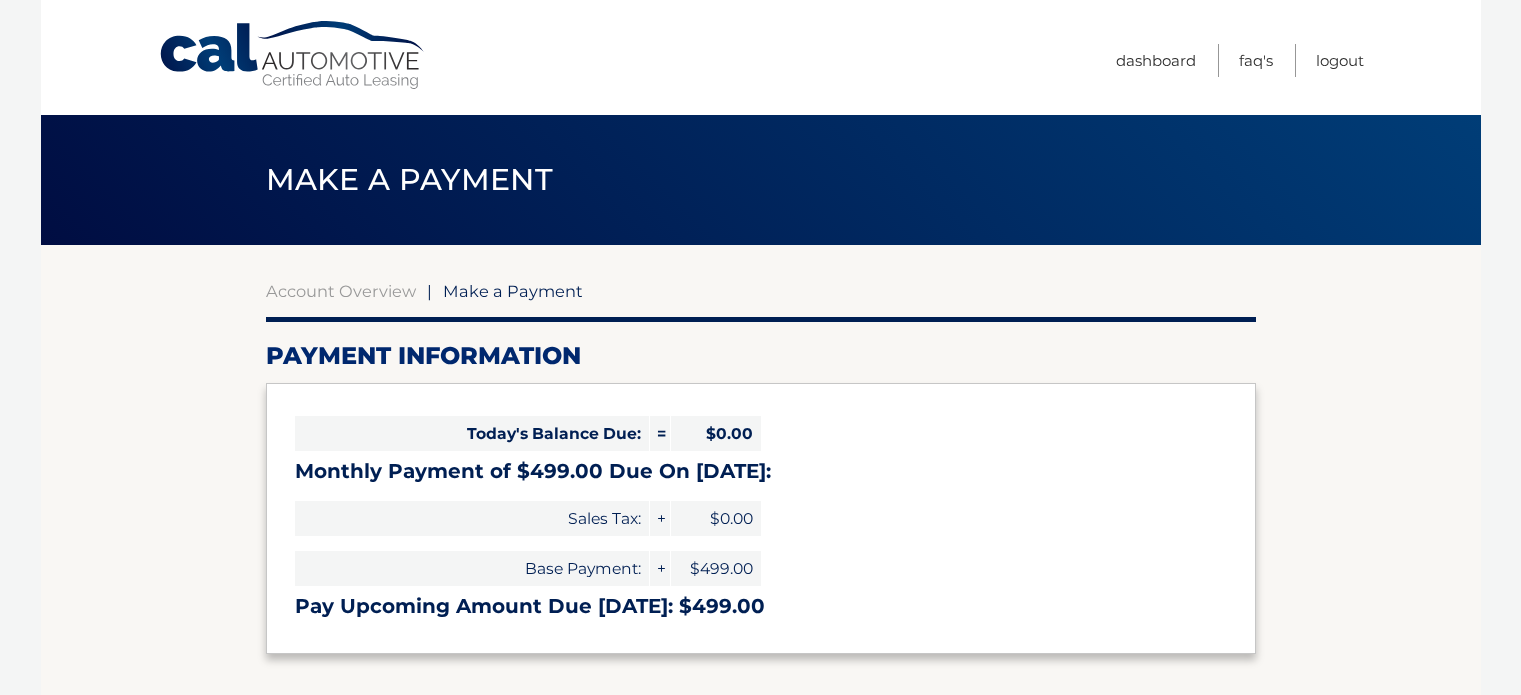 select on "ZWRkMGM5OTMtNmM4Ny00OTMxLWFiOGItYzUyM2VhZWJlYzZj" 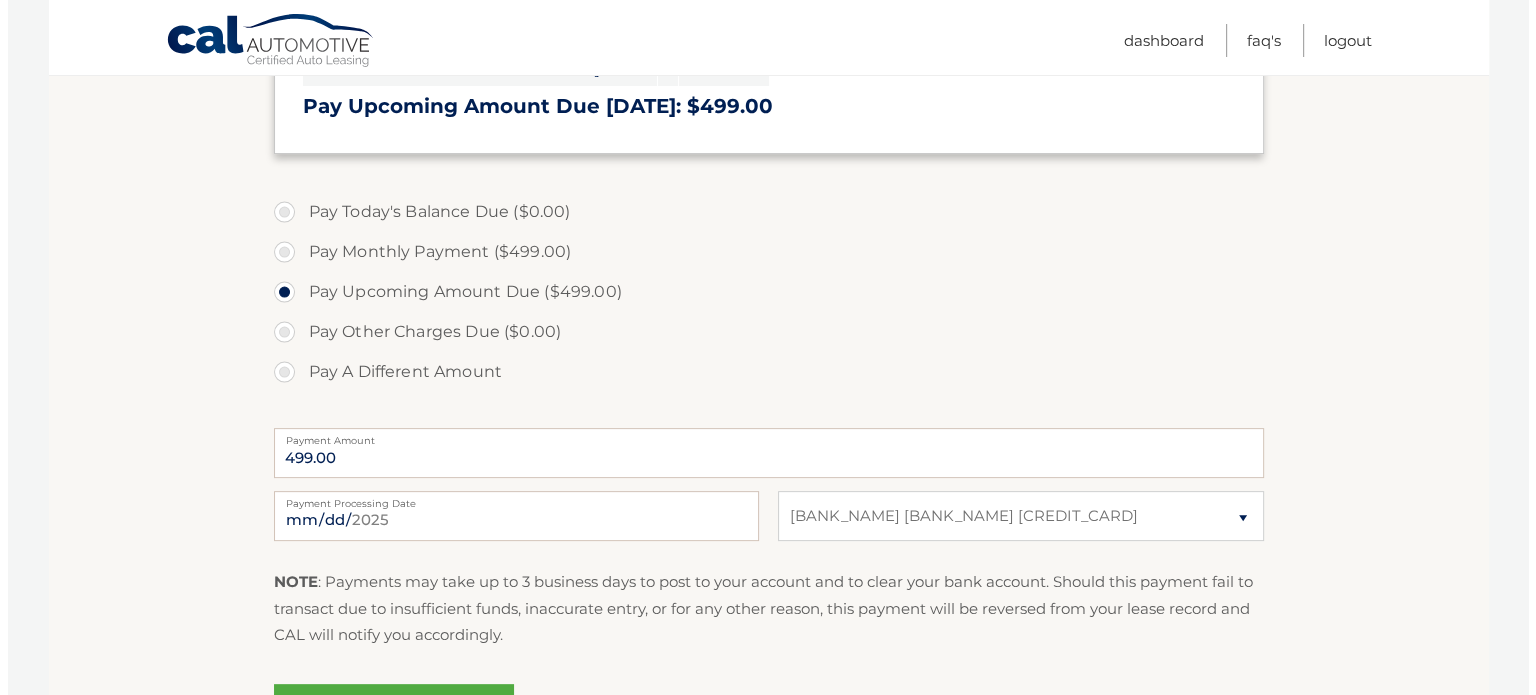 scroll, scrollTop: 700, scrollLeft: 0, axis: vertical 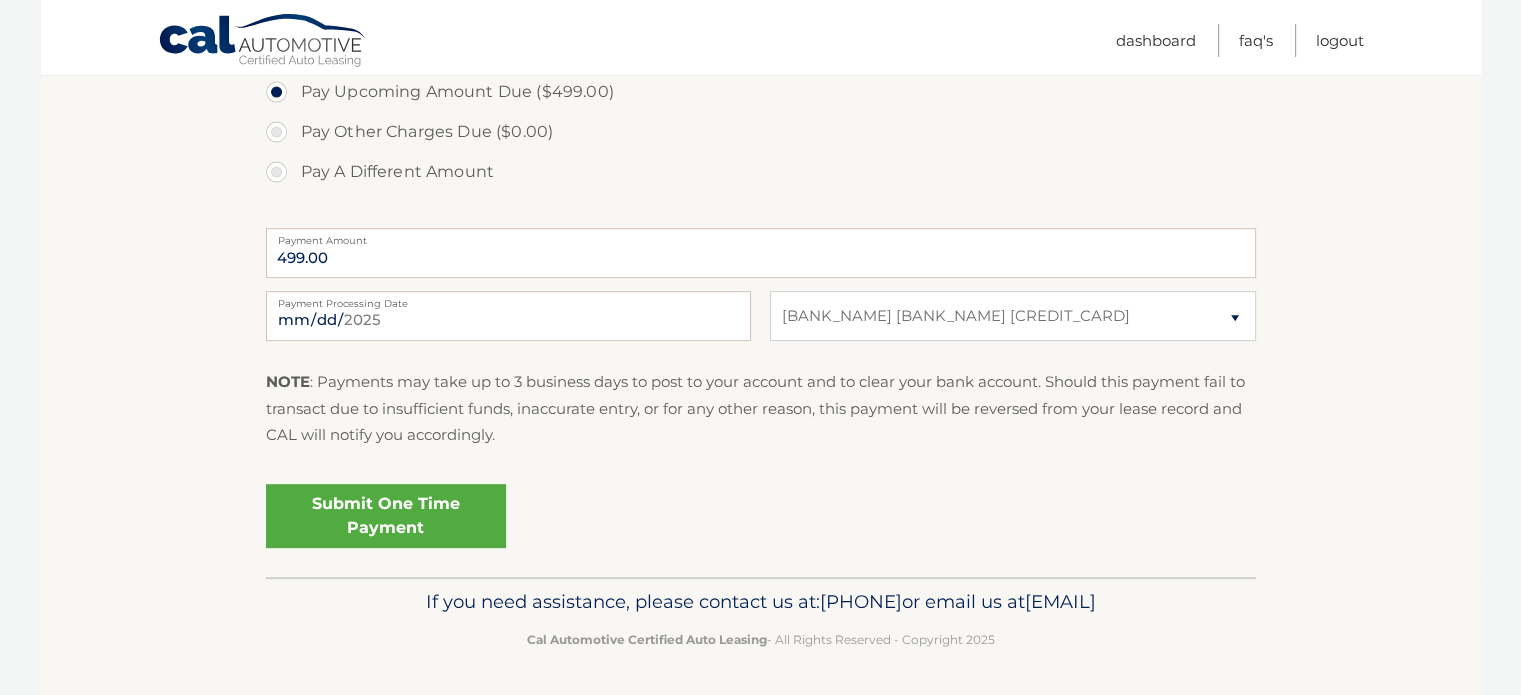 click on "Submit One Time Payment" at bounding box center (386, 516) 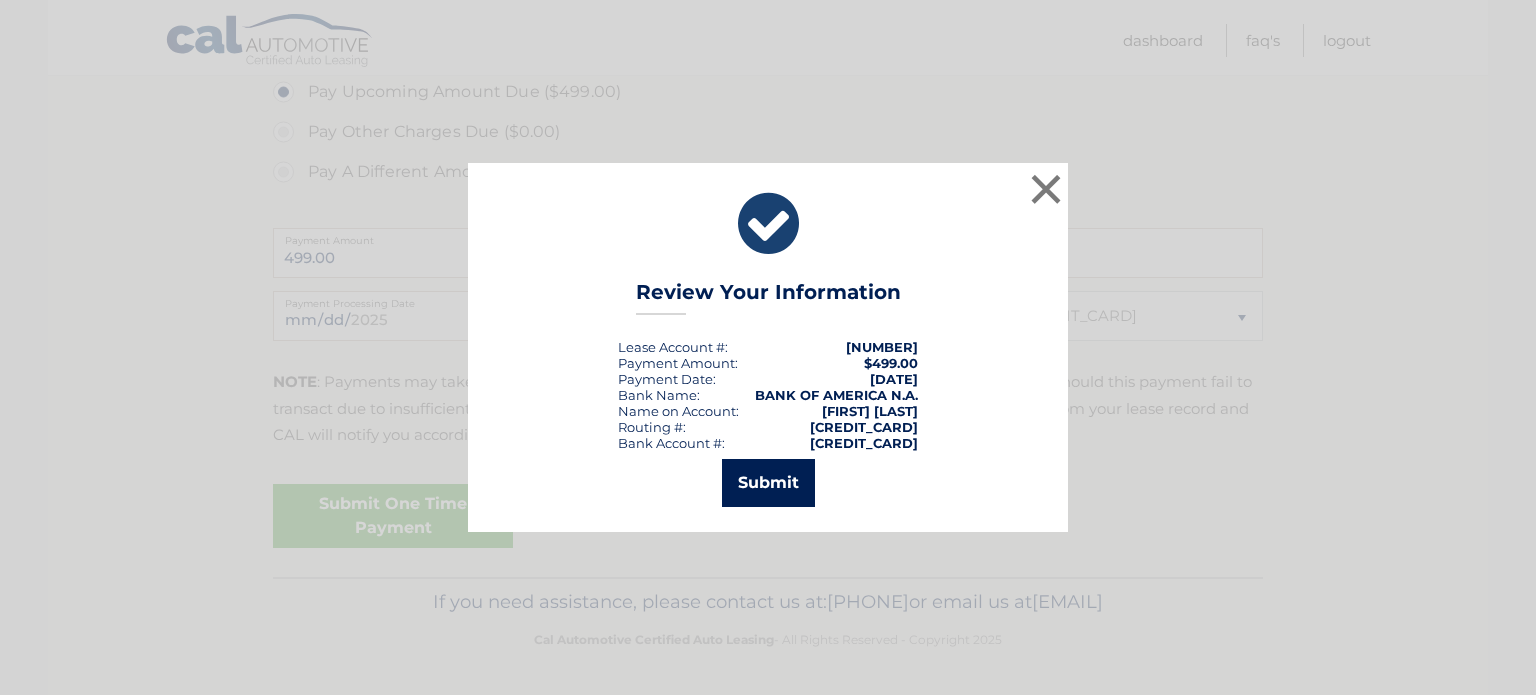click on "Submit" at bounding box center [768, 483] 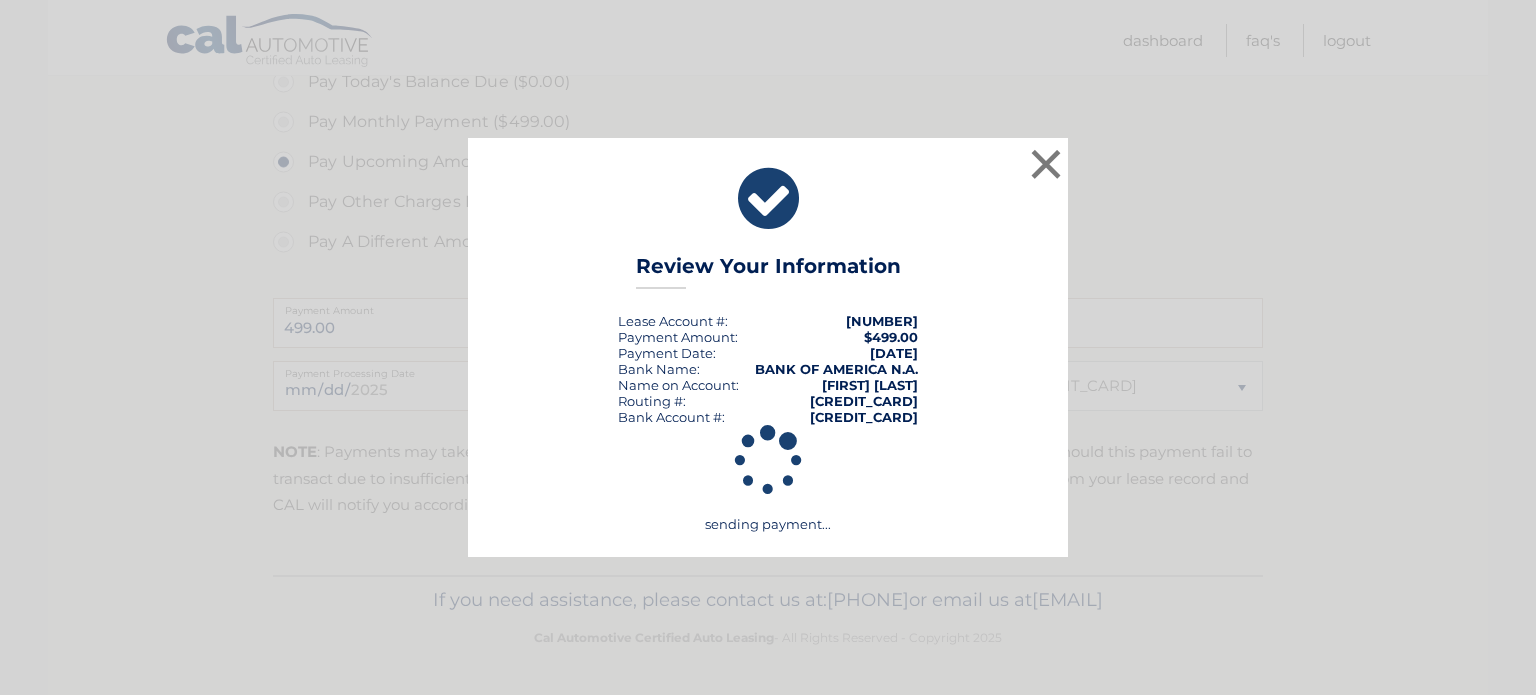 scroll, scrollTop: 660, scrollLeft: 0, axis: vertical 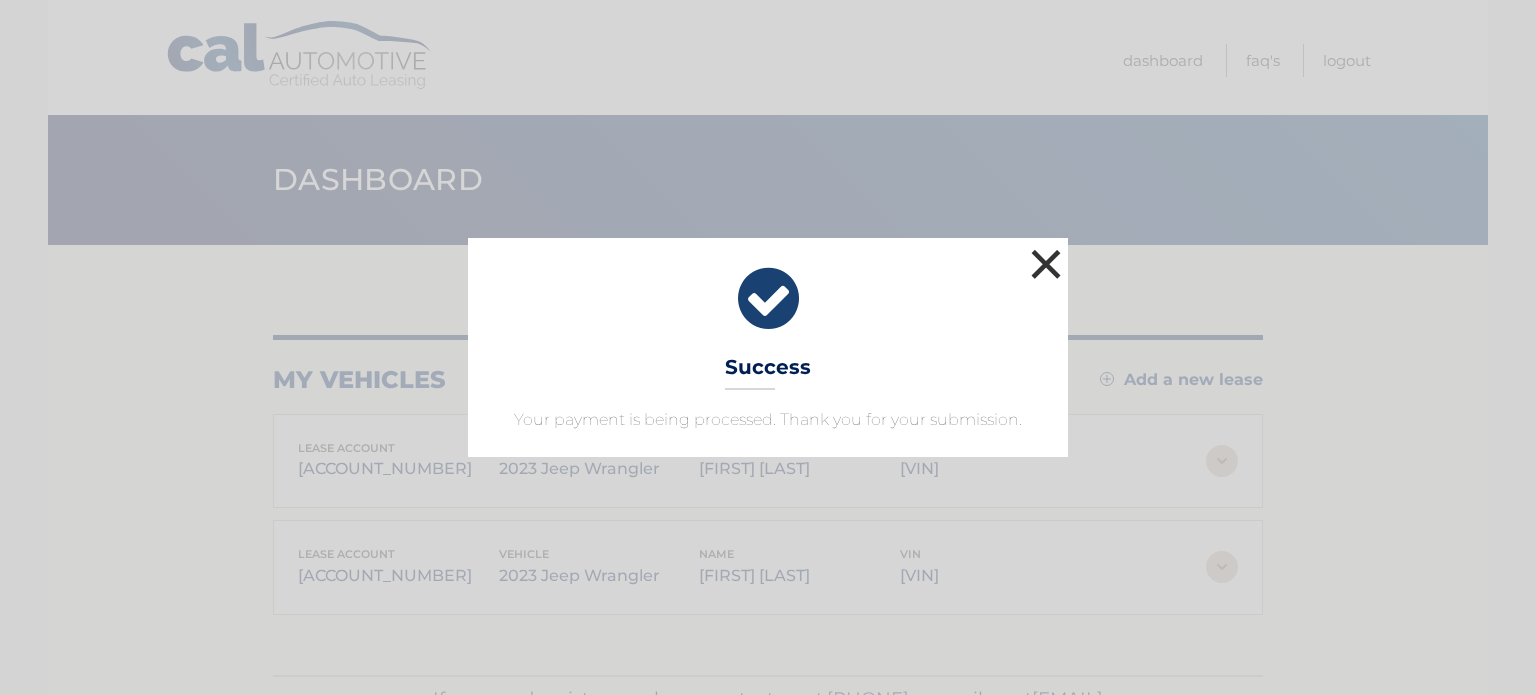click on "×" at bounding box center [1046, 264] 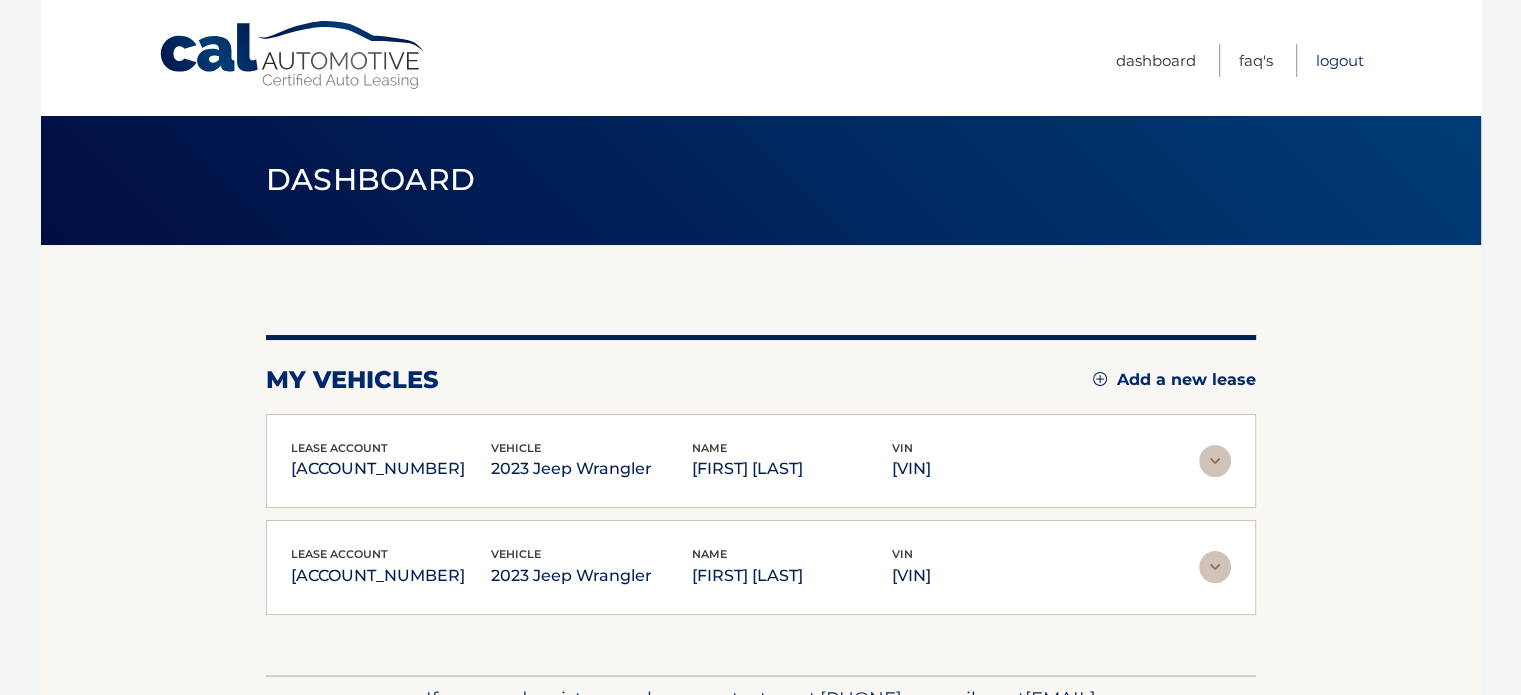 click on "Logout" at bounding box center [1340, 60] 